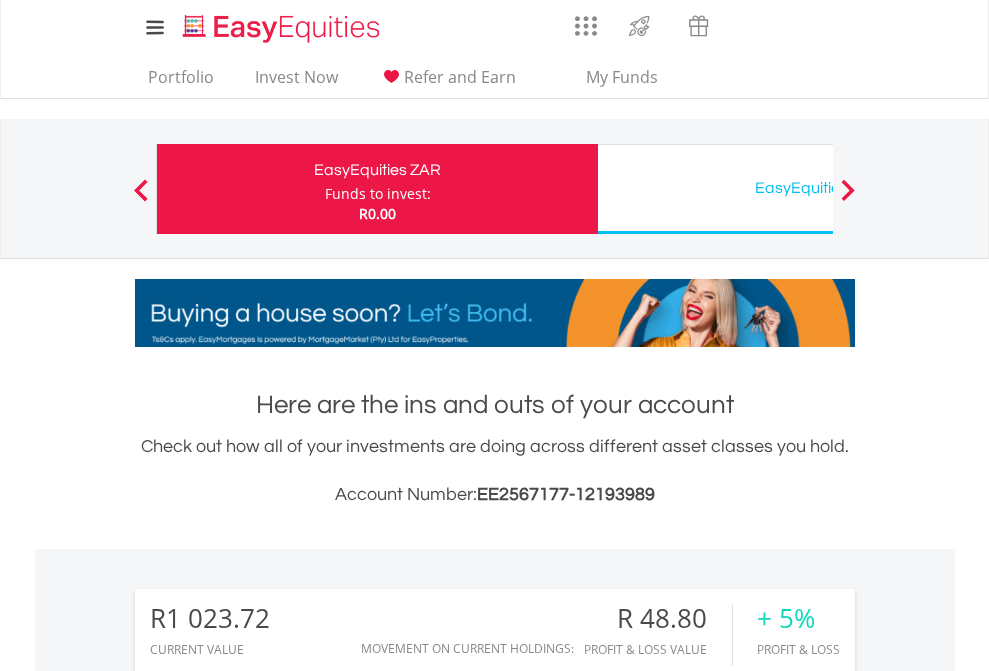 scroll, scrollTop: 0, scrollLeft: 0, axis: both 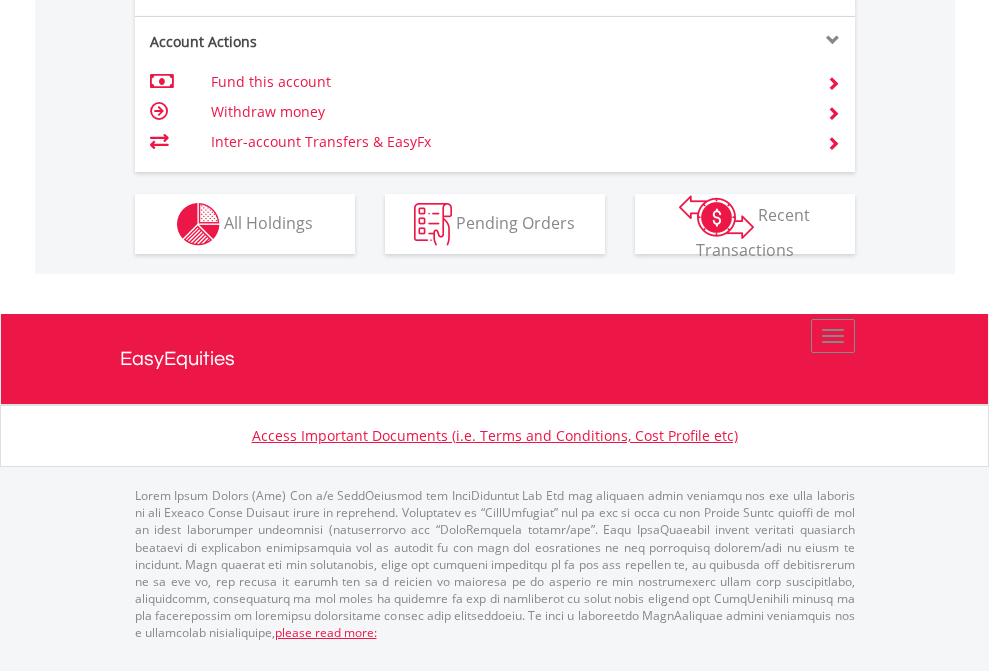 click on "Investment types" at bounding box center [706, -337] 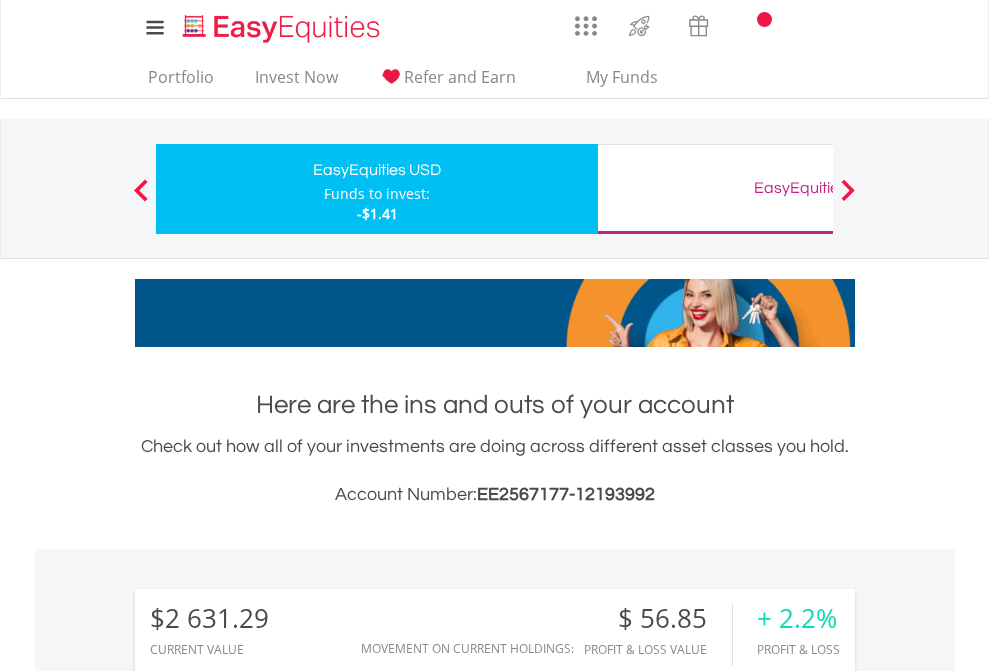 scroll, scrollTop: 0, scrollLeft: 0, axis: both 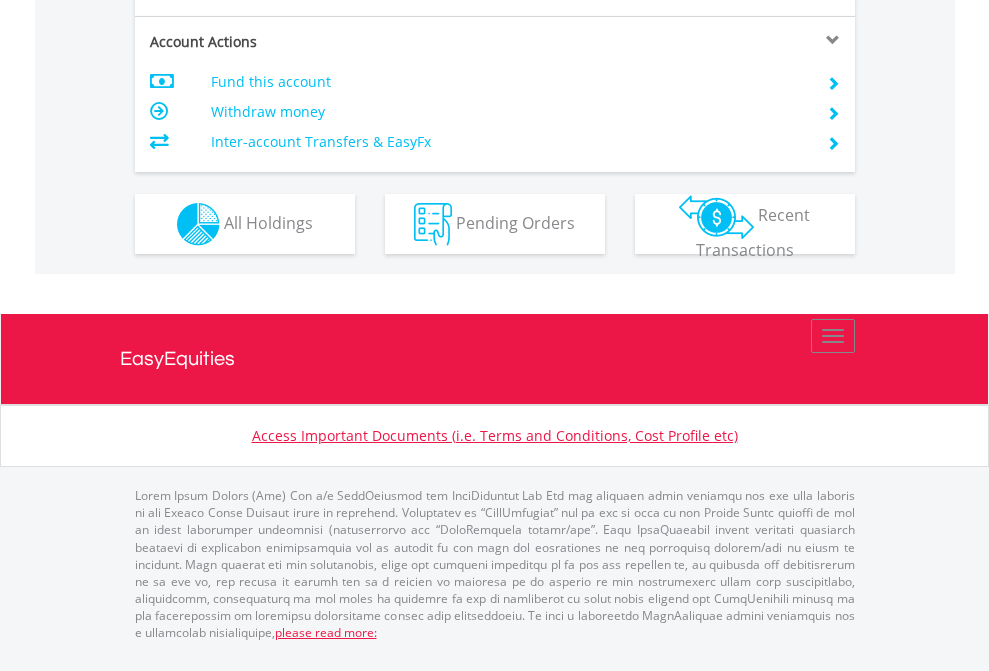 click on "Investment types" at bounding box center [706, -337] 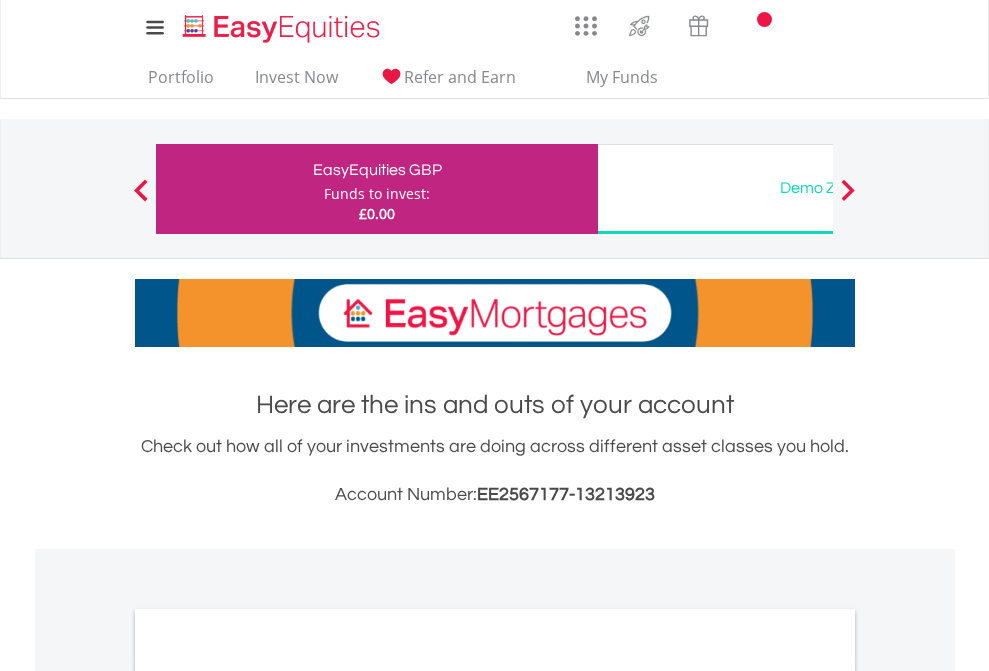 scroll, scrollTop: 0, scrollLeft: 0, axis: both 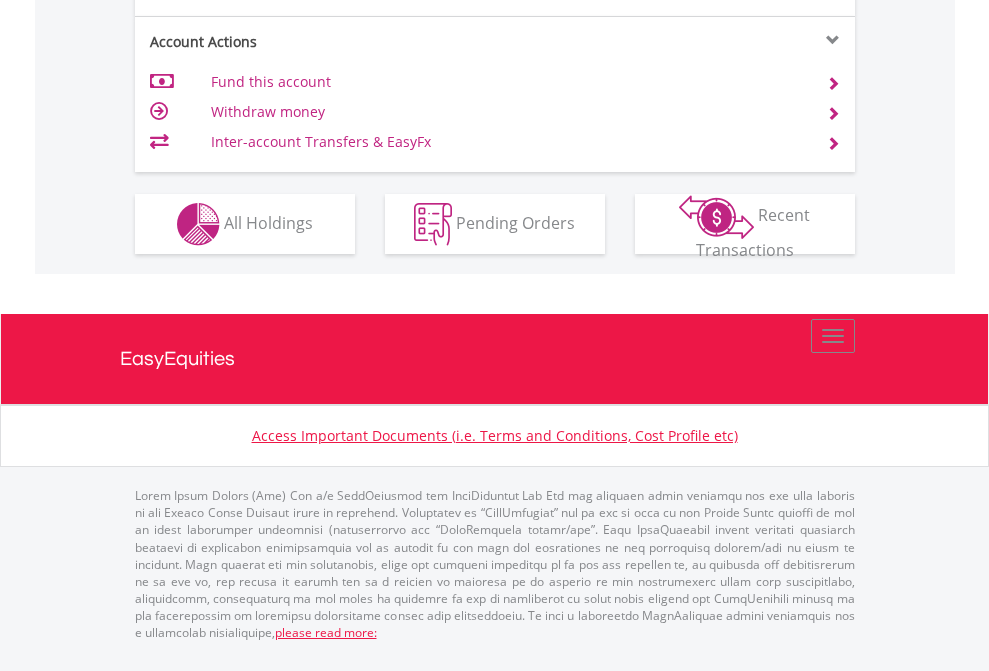 click on "Investment types" at bounding box center [706, -337] 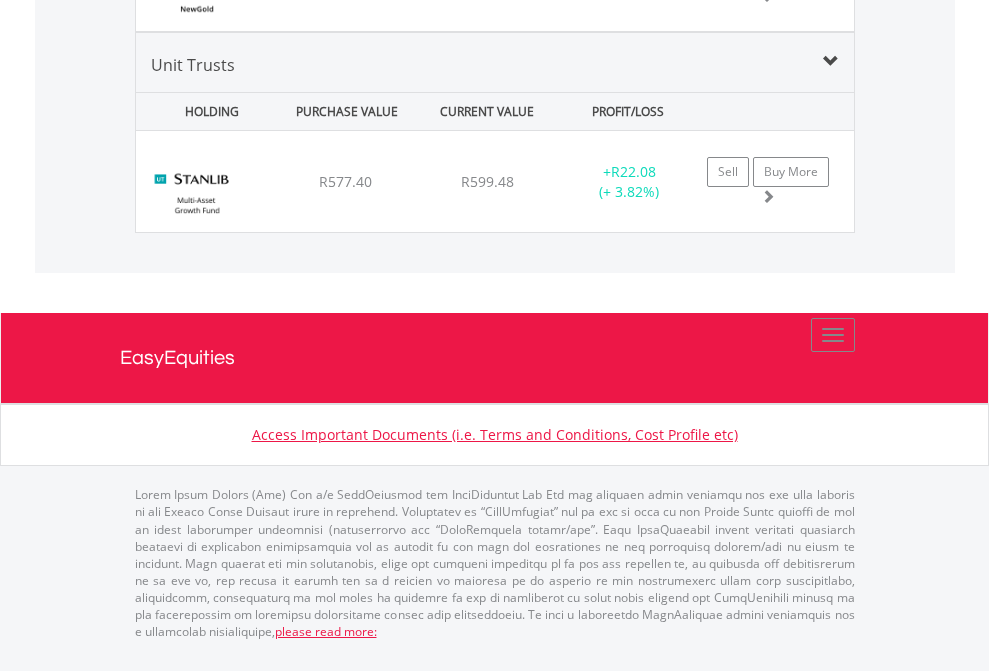 click on "EasyEquities USD" at bounding box center [818, -1272] 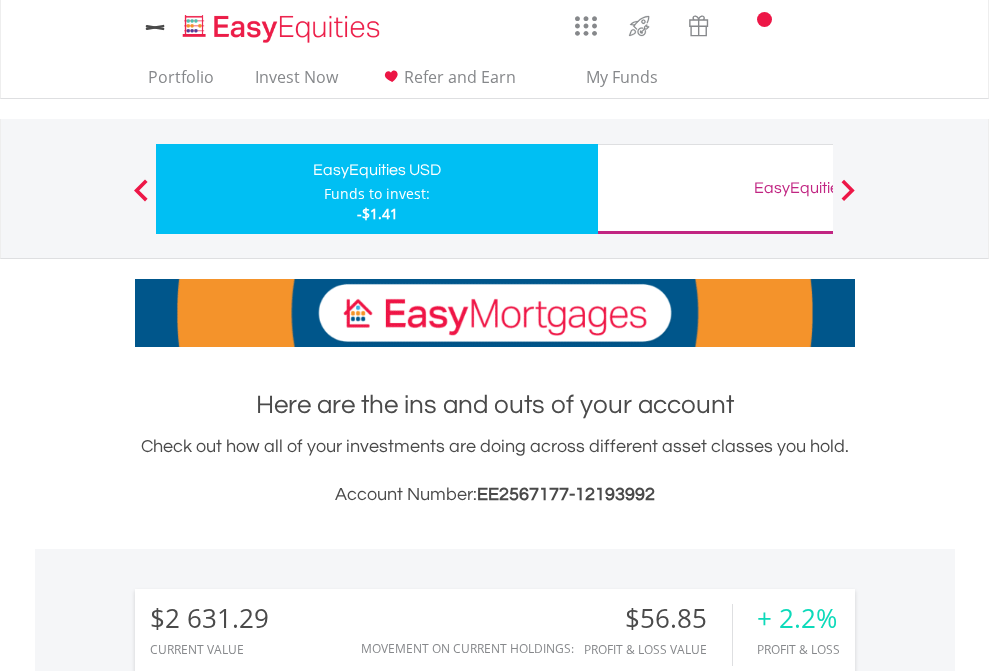 scroll, scrollTop: 0, scrollLeft: 0, axis: both 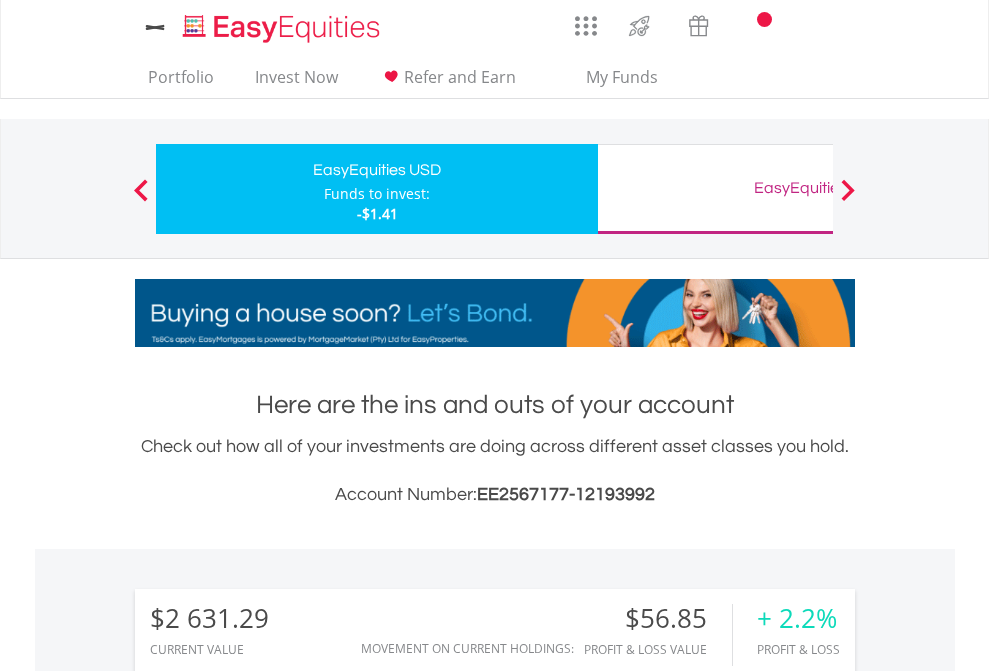 click on "All Holdings" at bounding box center [268, 1506] 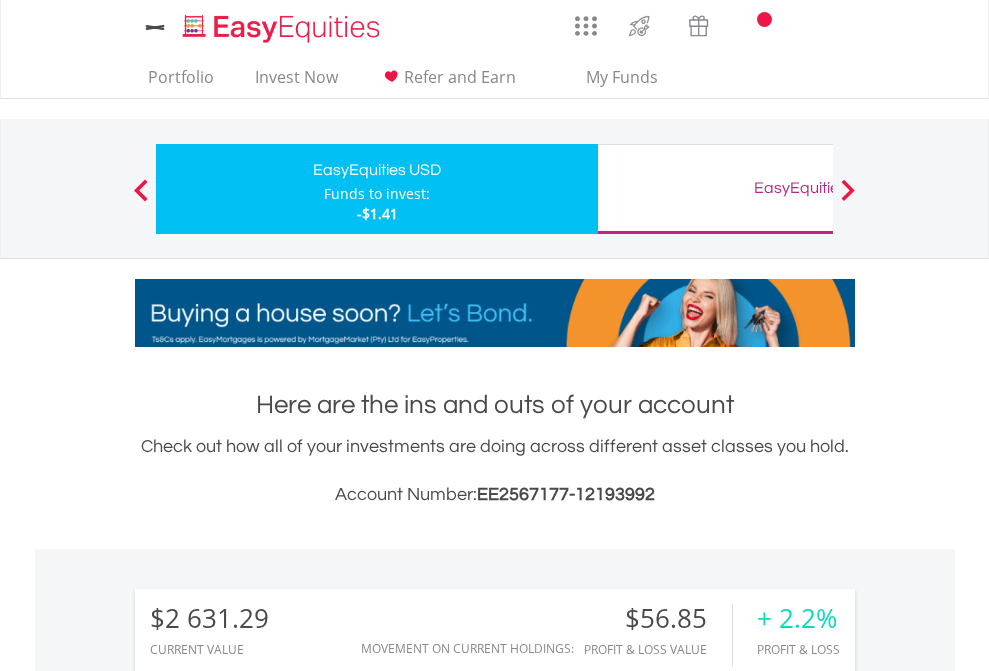 scroll, scrollTop: 999808, scrollLeft: 999687, axis: both 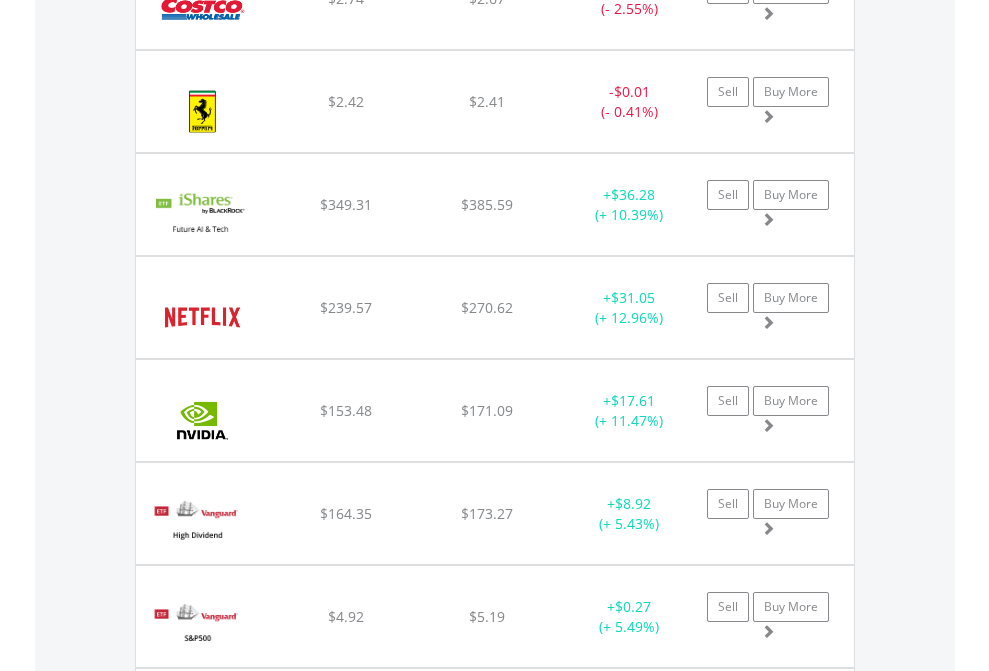 click on "EasyEquities GBP" at bounding box center (818, -2076) 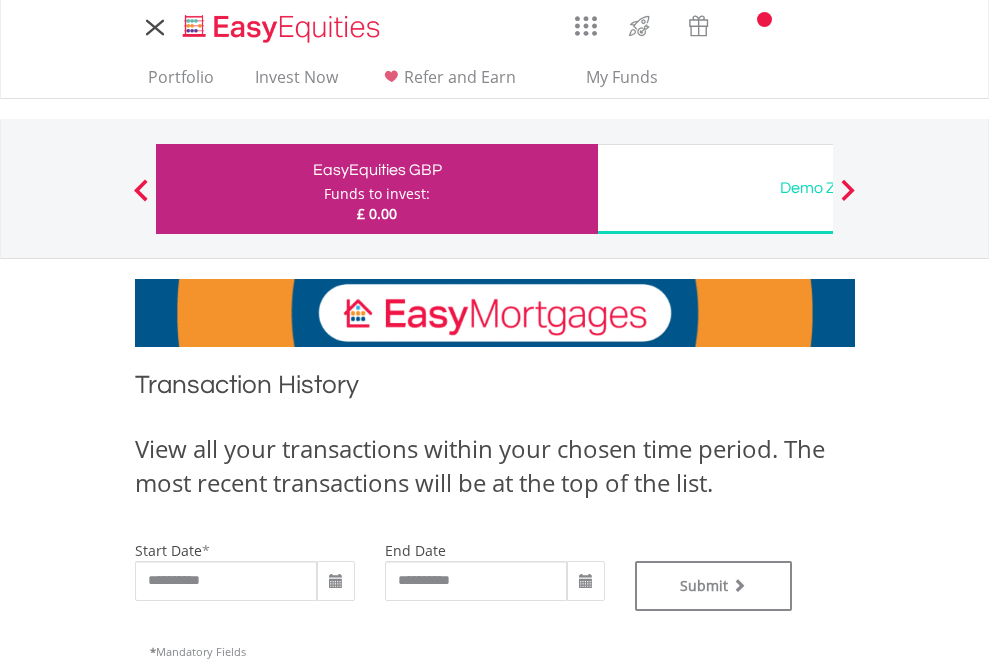 scroll, scrollTop: 0, scrollLeft: 0, axis: both 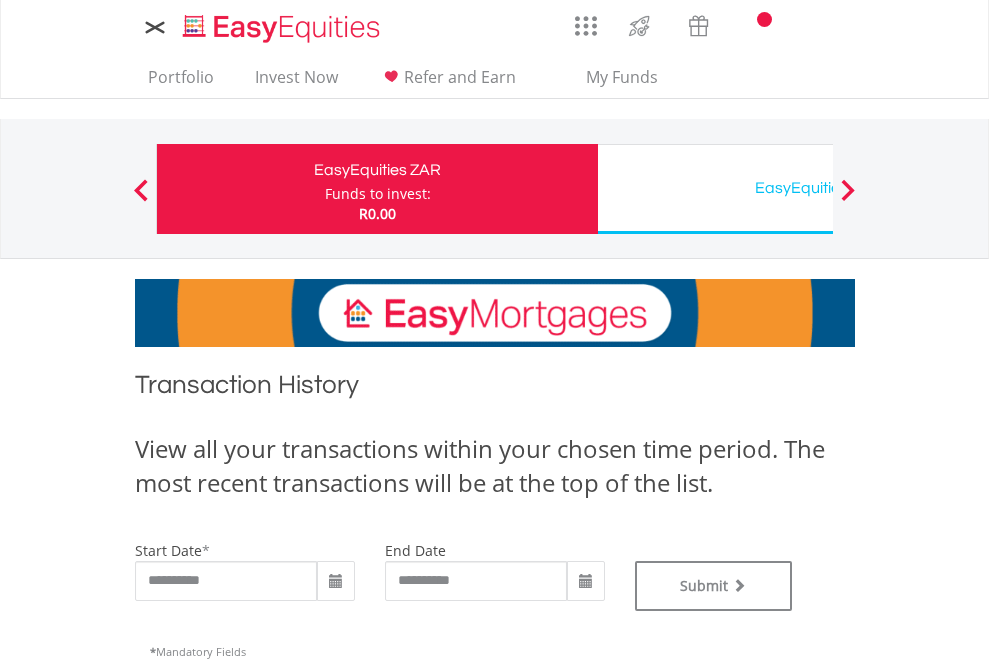 type on "**********" 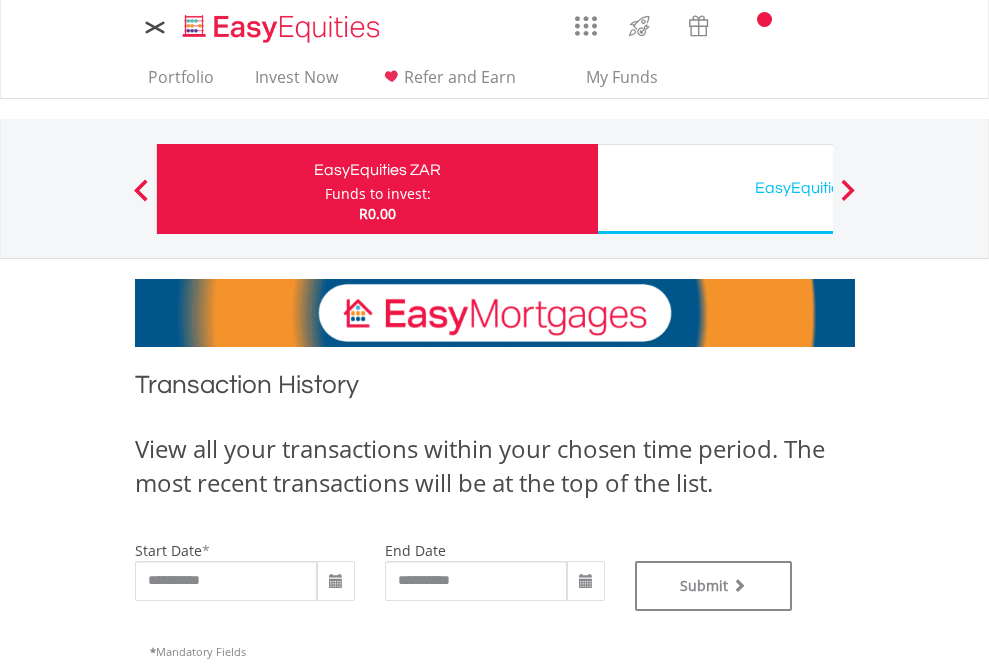 type on "**********" 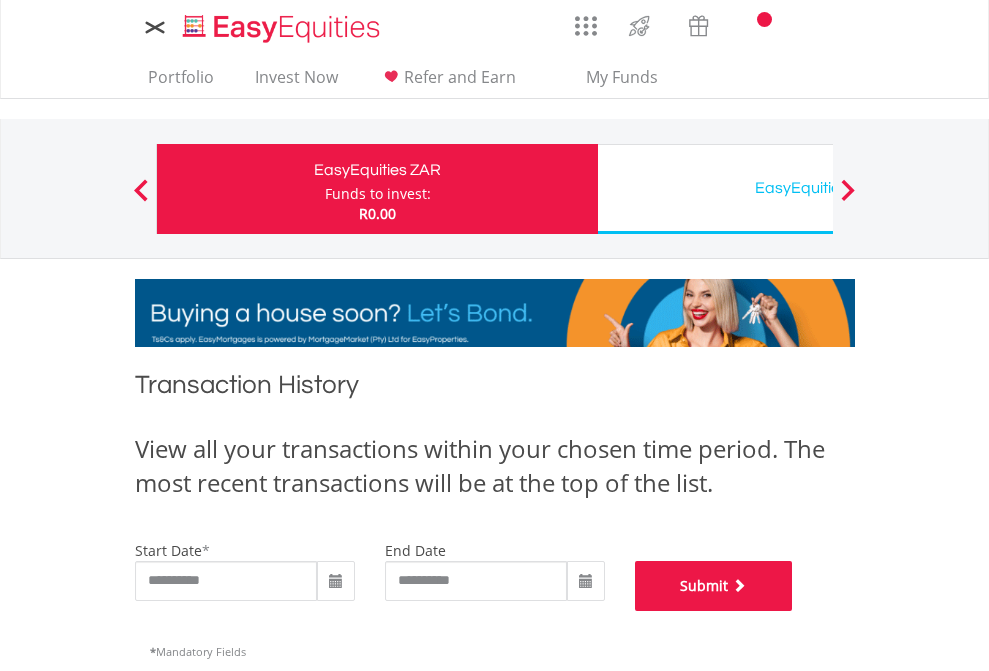 click on "Submit" at bounding box center [714, 586] 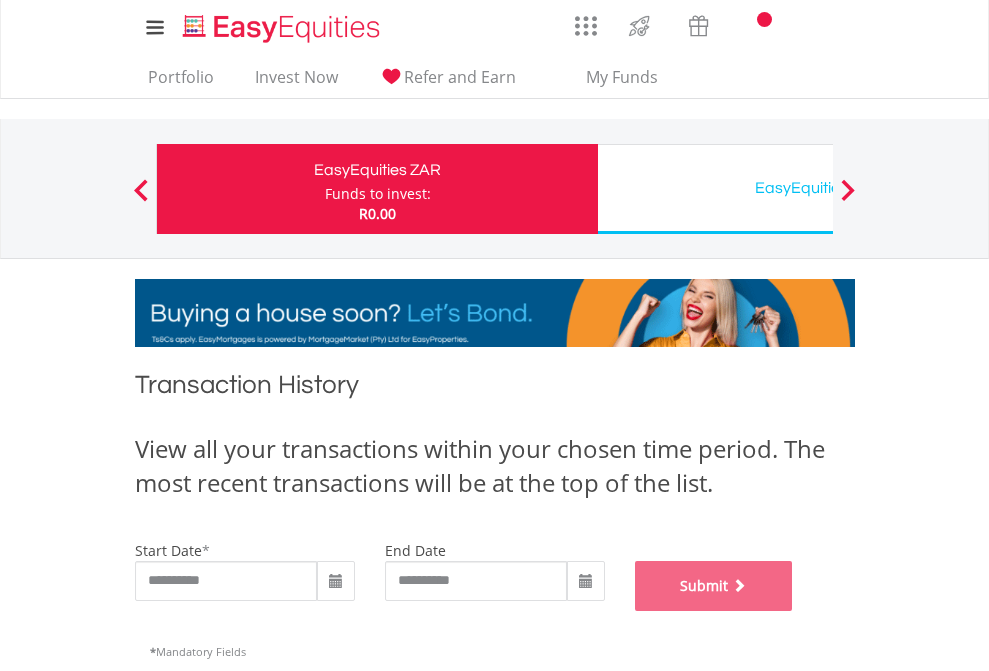 scroll, scrollTop: 811, scrollLeft: 0, axis: vertical 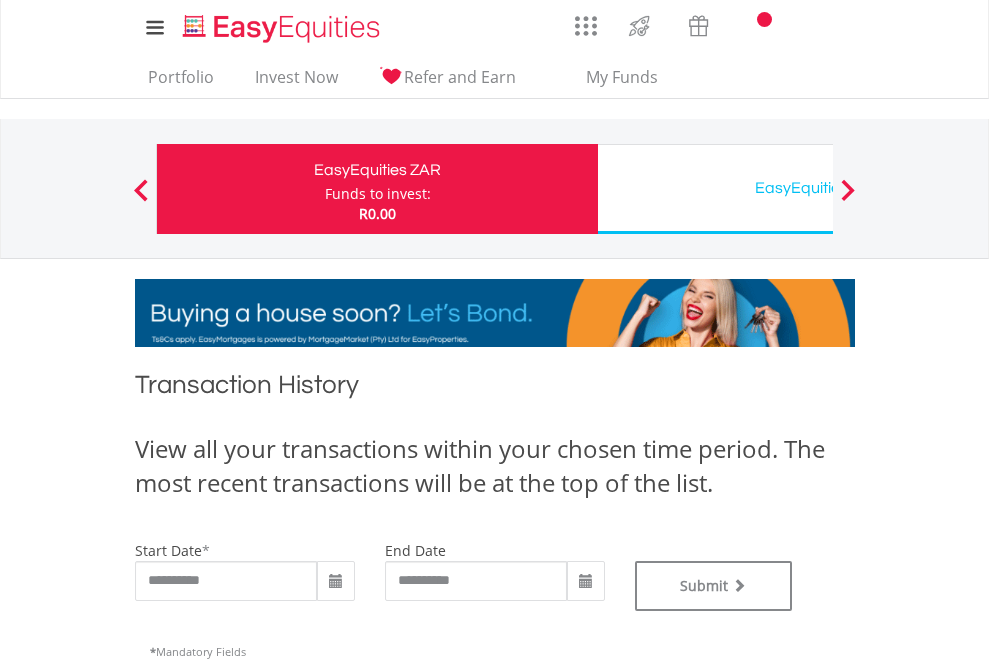click on "EasyEquities USD" at bounding box center (818, 188) 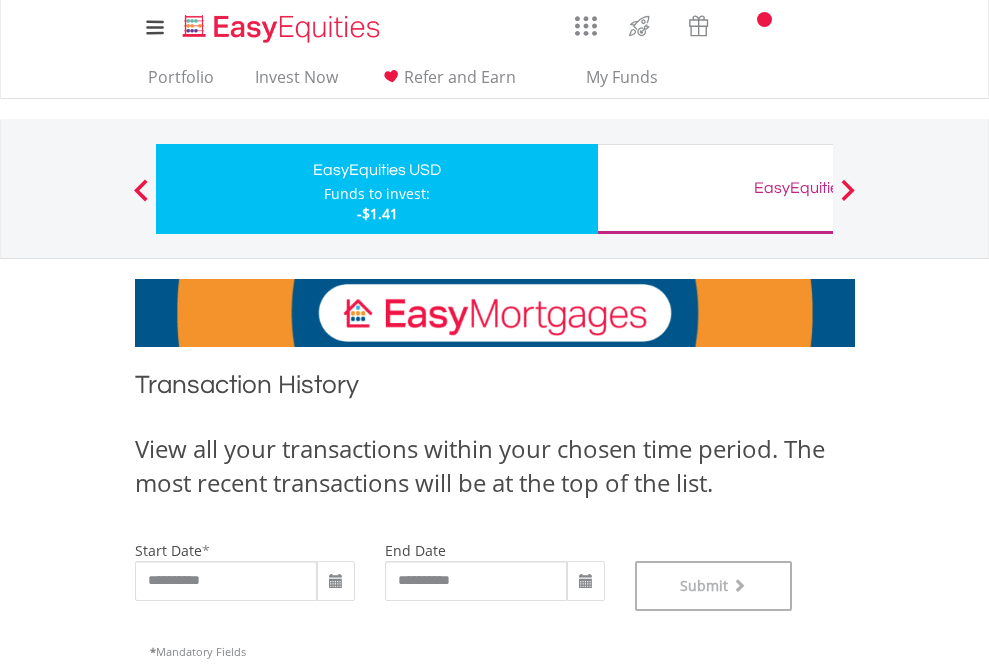 scroll, scrollTop: 811, scrollLeft: 0, axis: vertical 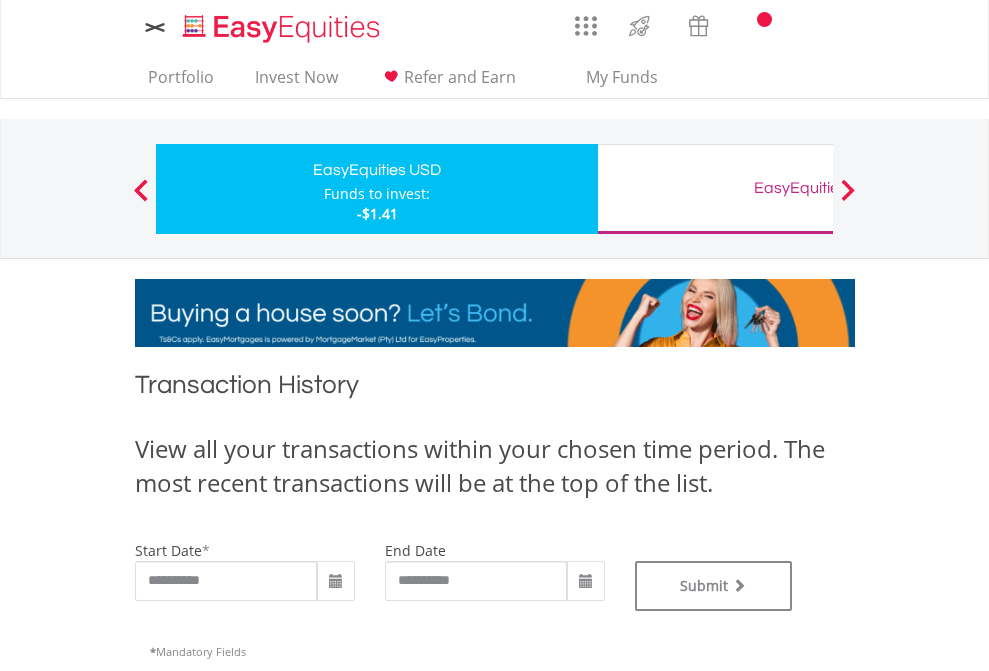 click on "EasyEquities GBP" at bounding box center [818, 188] 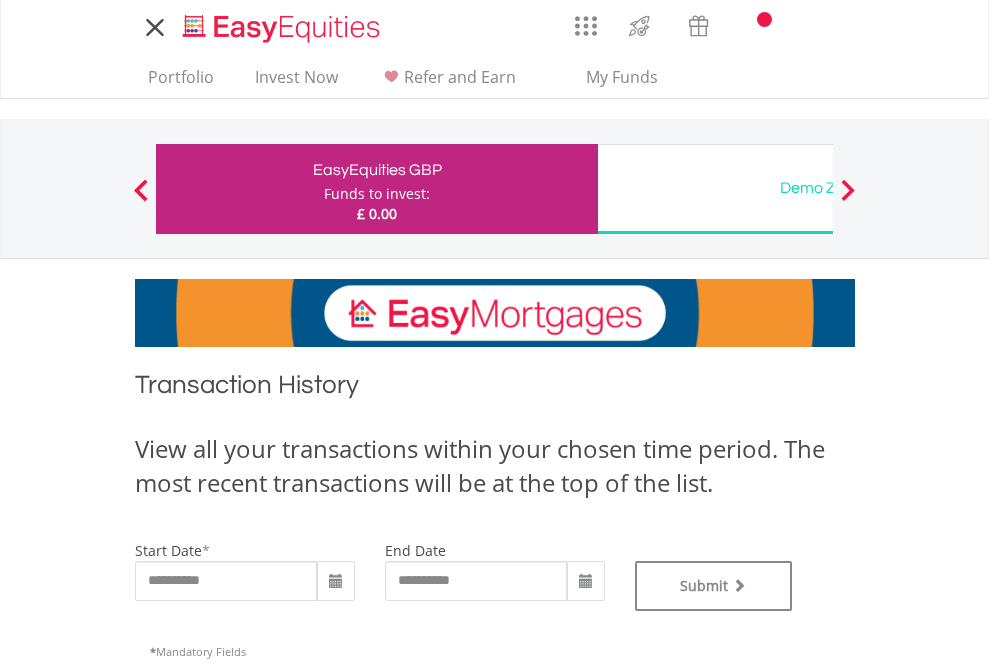 scroll, scrollTop: 0, scrollLeft: 0, axis: both 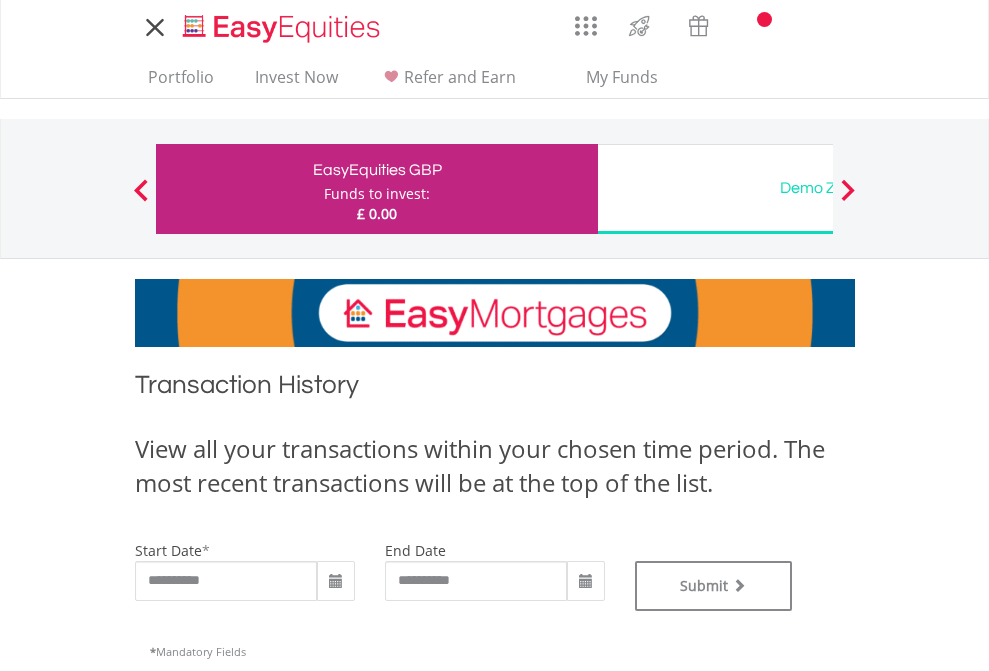 type on "**********" 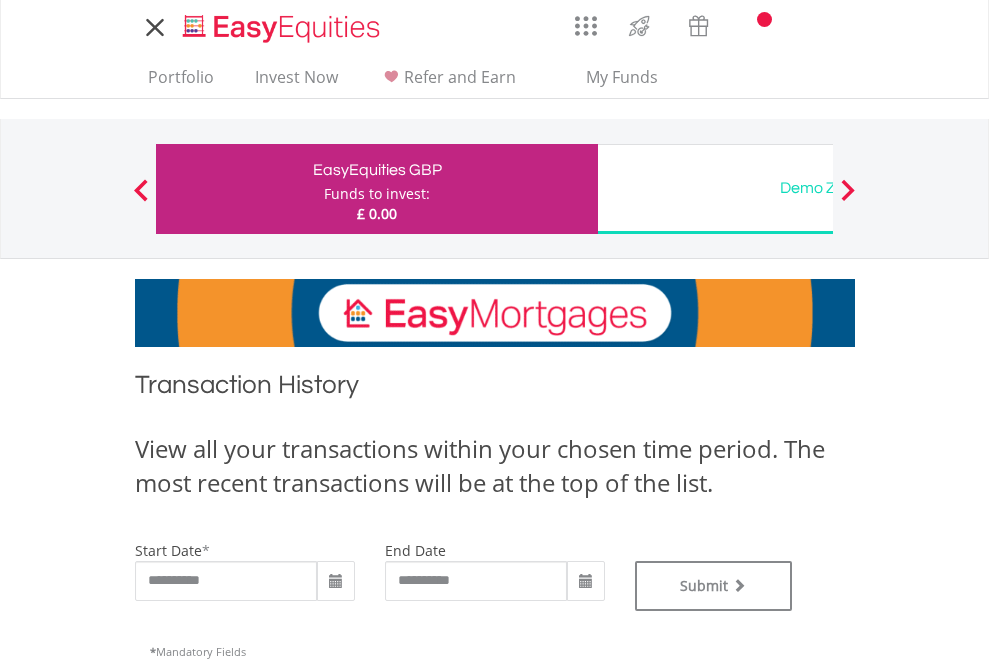 type on "**********" 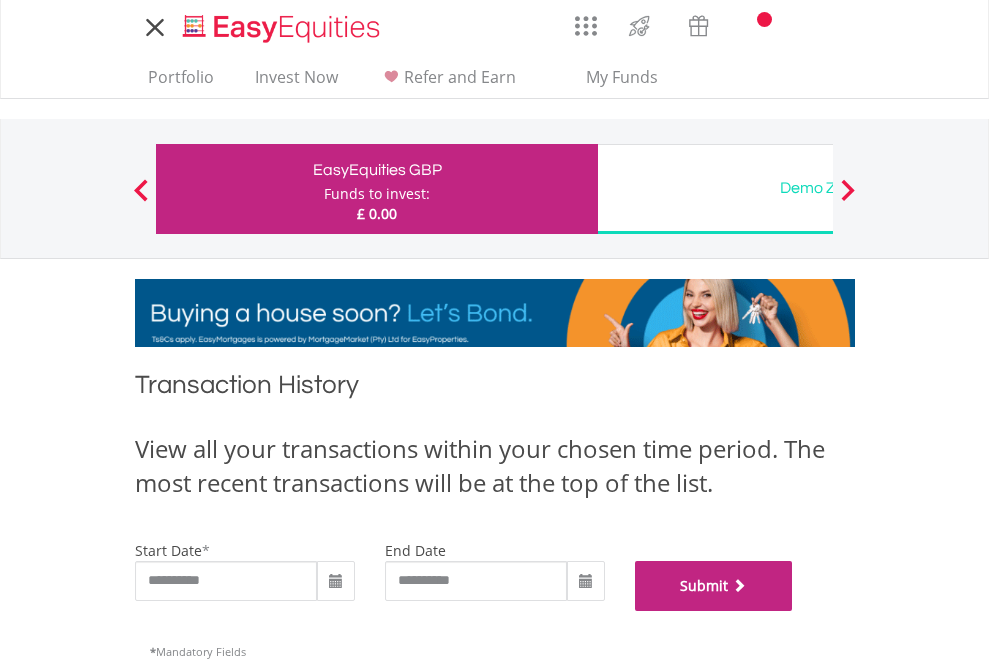 click on "Submit" at bounding box center [714, 586] 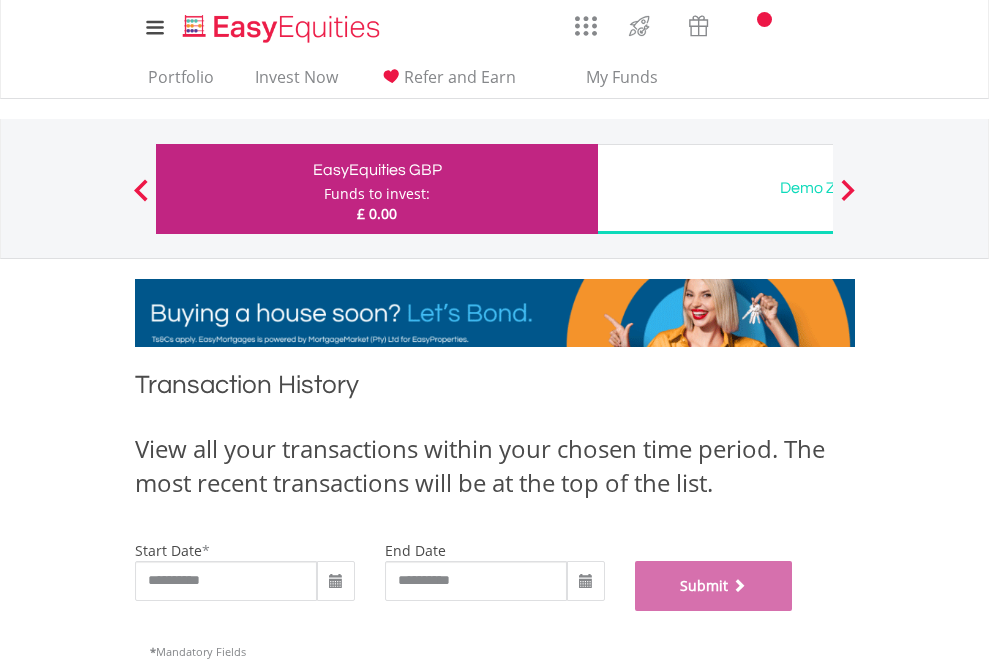 scroll, scrollTop: 811, scrollLeft: 0, axis: vertical 